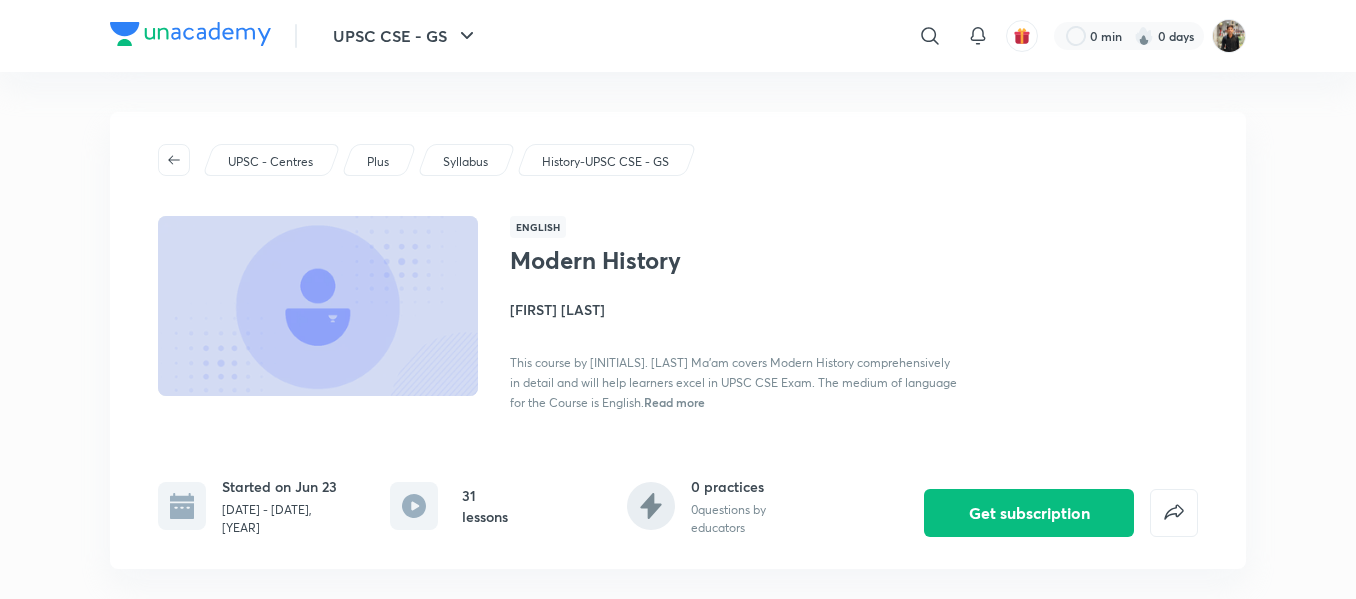 scroll, scrollTop: 0, scrollLeft: 0, axis: both 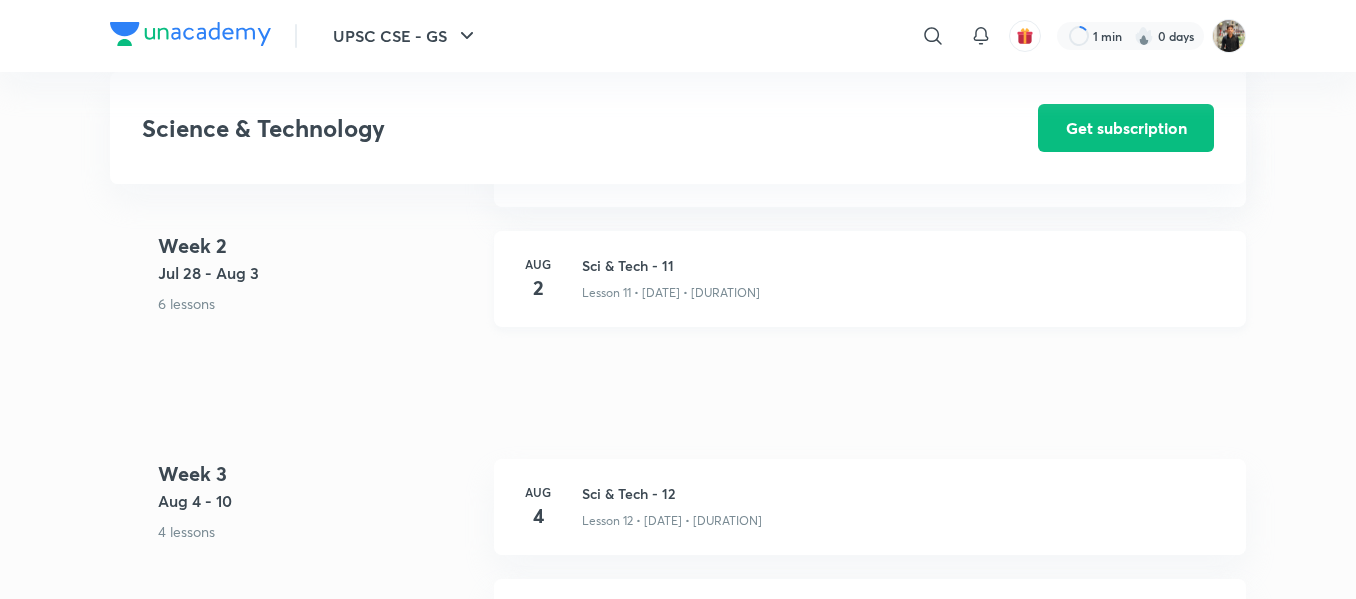 click on "Sci & Tech - 11" at bounding box center [902, 265] 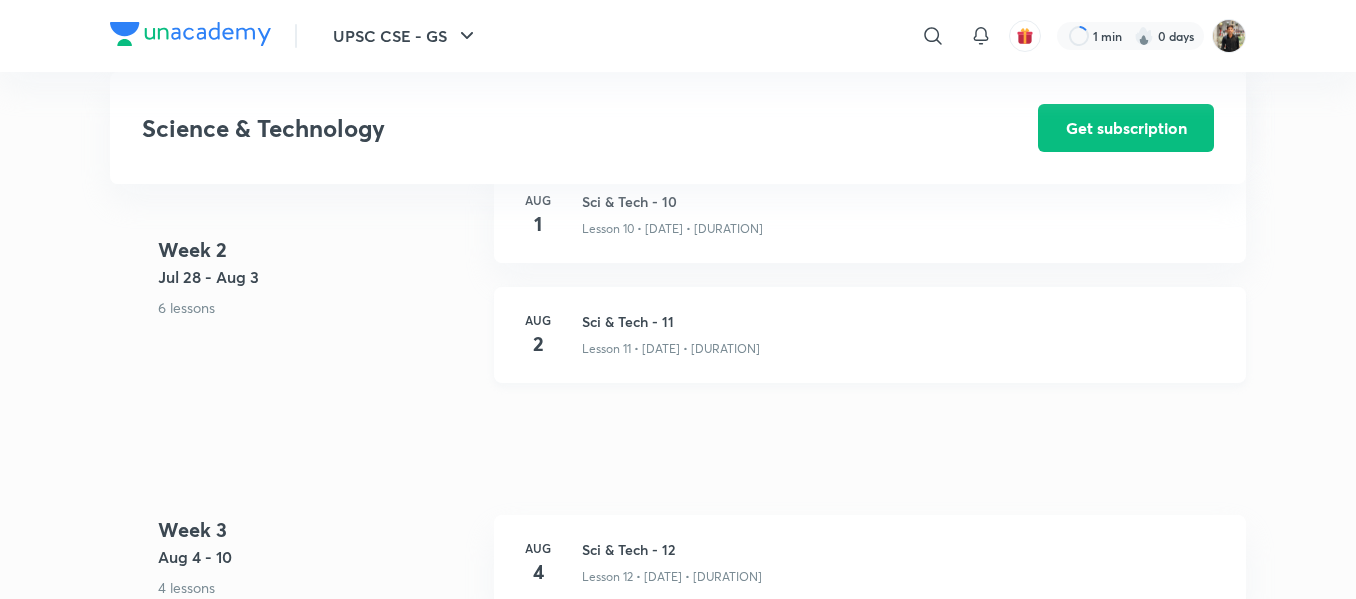 click on "Sci & Tech - 11" at bounding box center (902, 321) 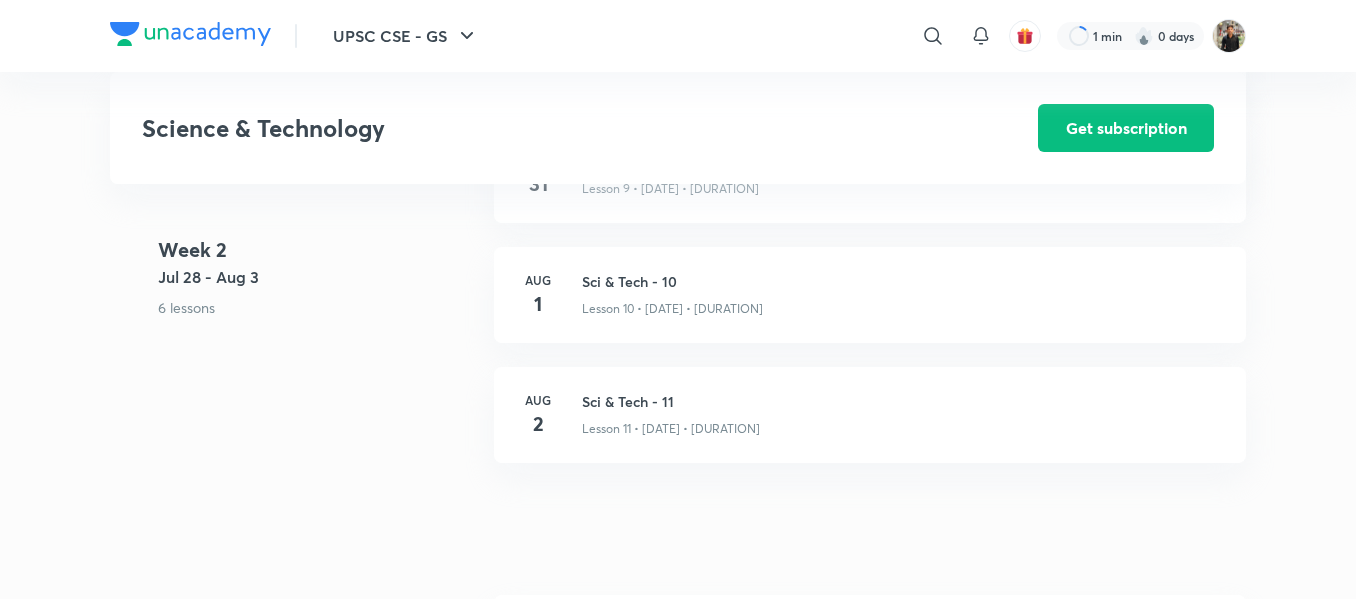 scroll, scrollTop: 1816, scrollLeft: 0, axis: vertical 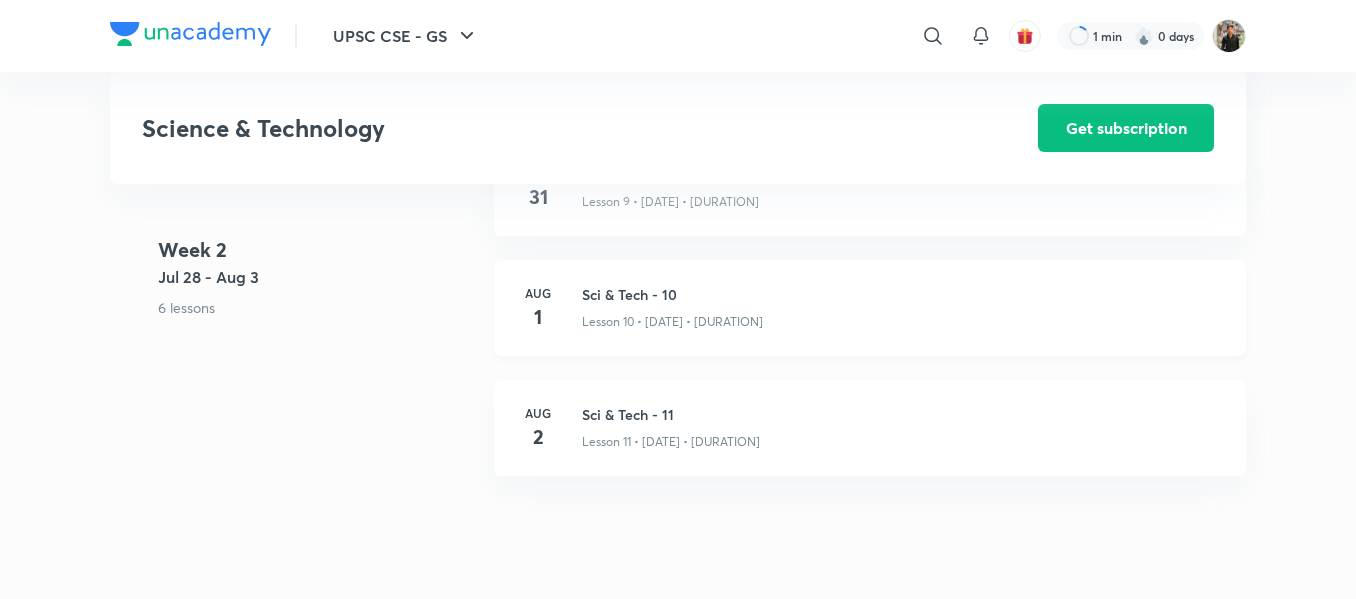 click on "Sci & Tech - 10" at bounding box center [902, 294] 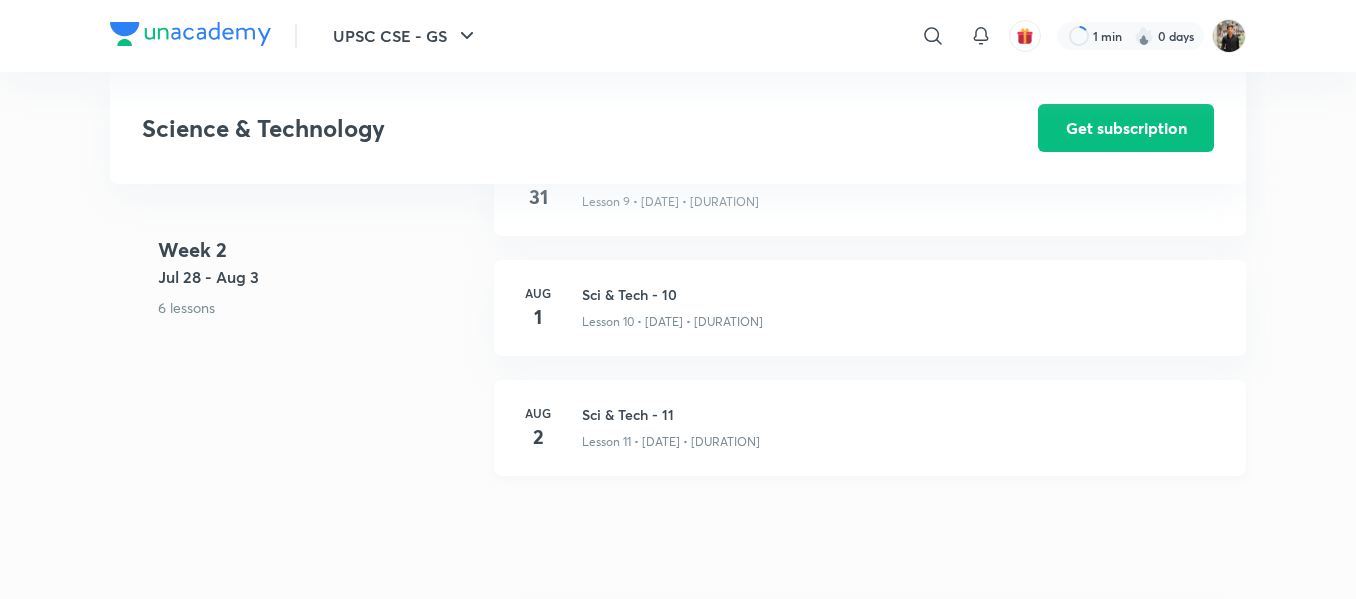 click on "Sci & Tech - 11" at bounding box center (902, 414) 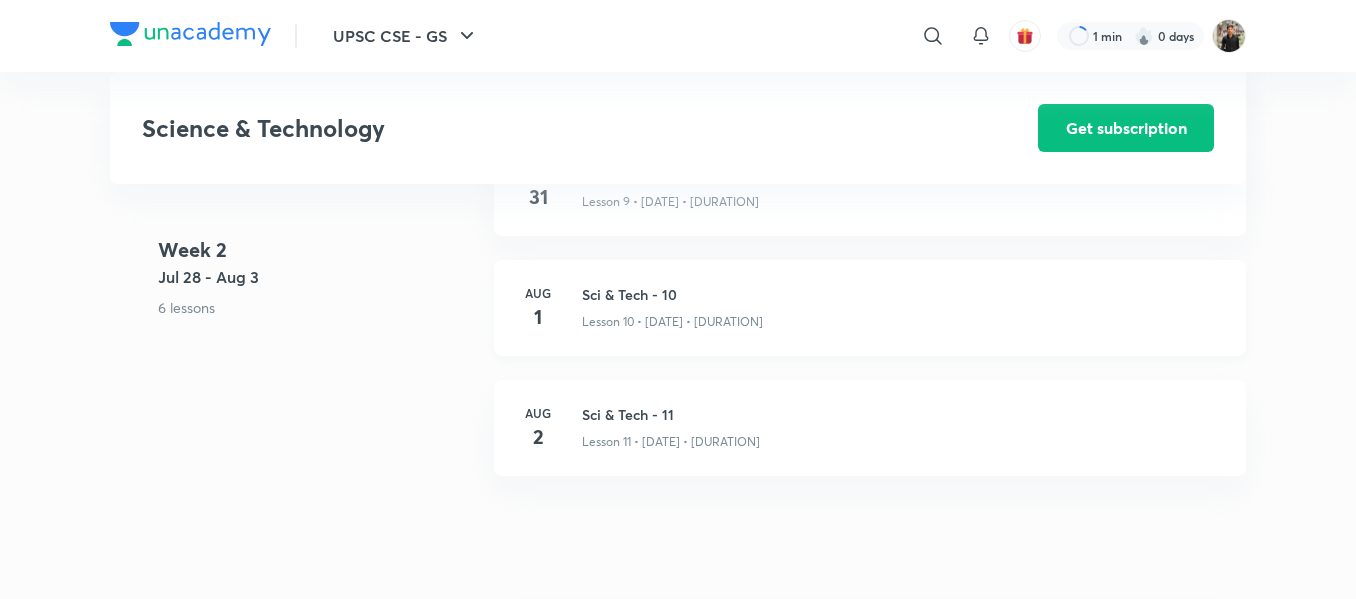 click on "Sci & Tech - 10" at bounding box center [902, 294] 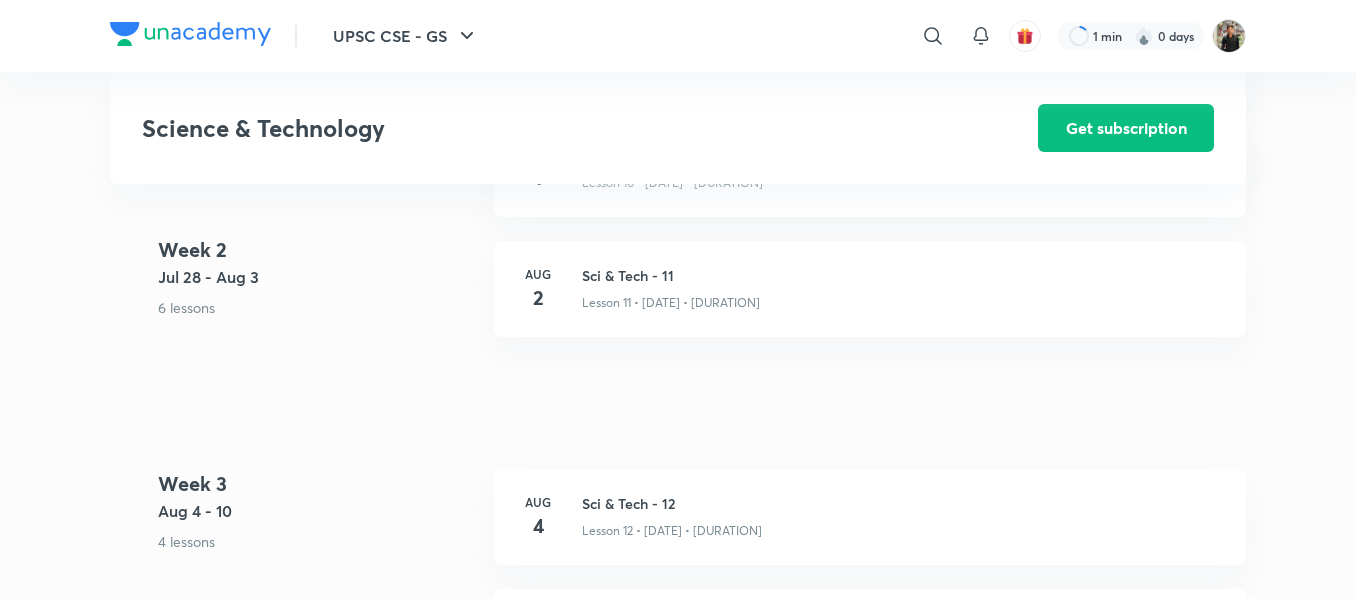scroll, scrollTop: 1953, scrollLeft: 0, axis: vertical 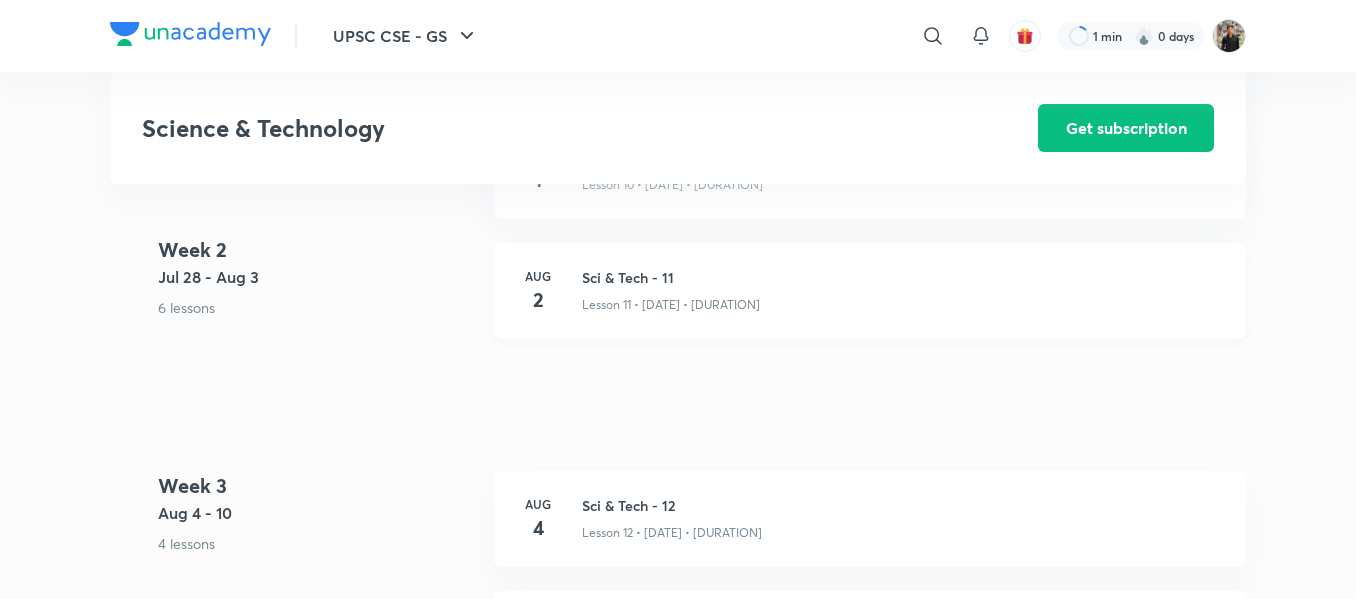 click on "Sci & Tech - 11" at bounding box center (902, 277) 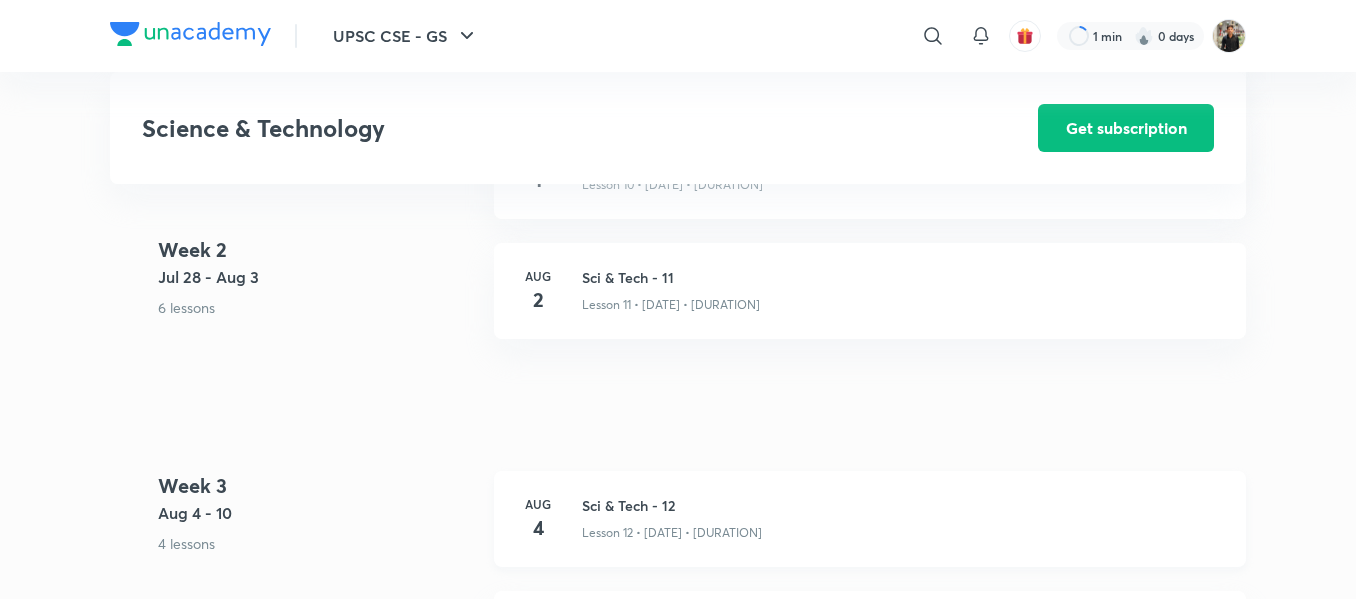 click on "Sci & Tech - 12" at bounding box center [902, 505] 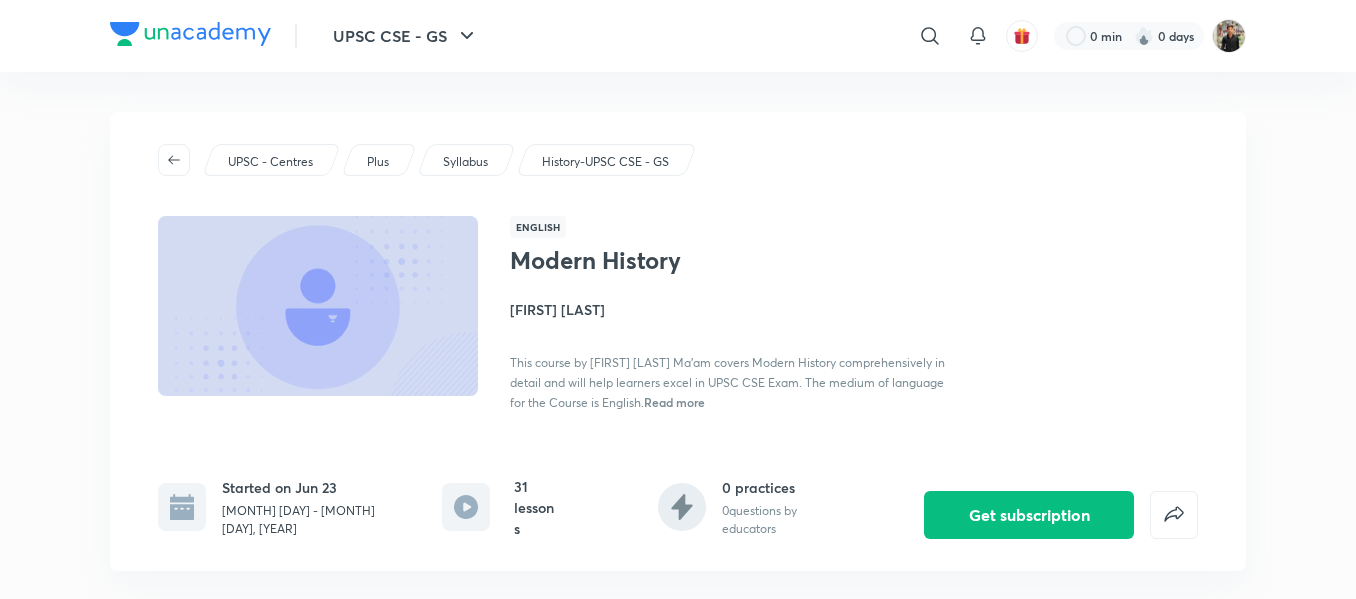 scroll, scrollTop: 328, scrollLeft: 0, axis: vertical 